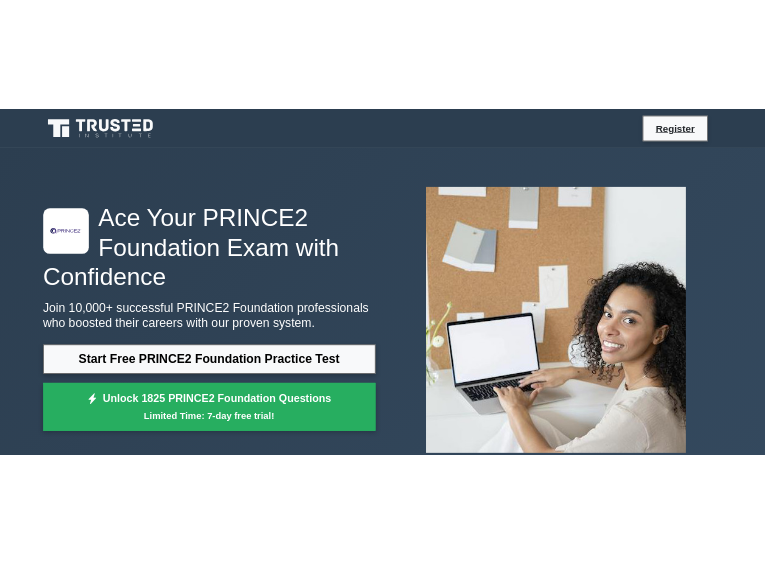 scroll, scrollTop: 0, scrollLeft: 0, axis: both 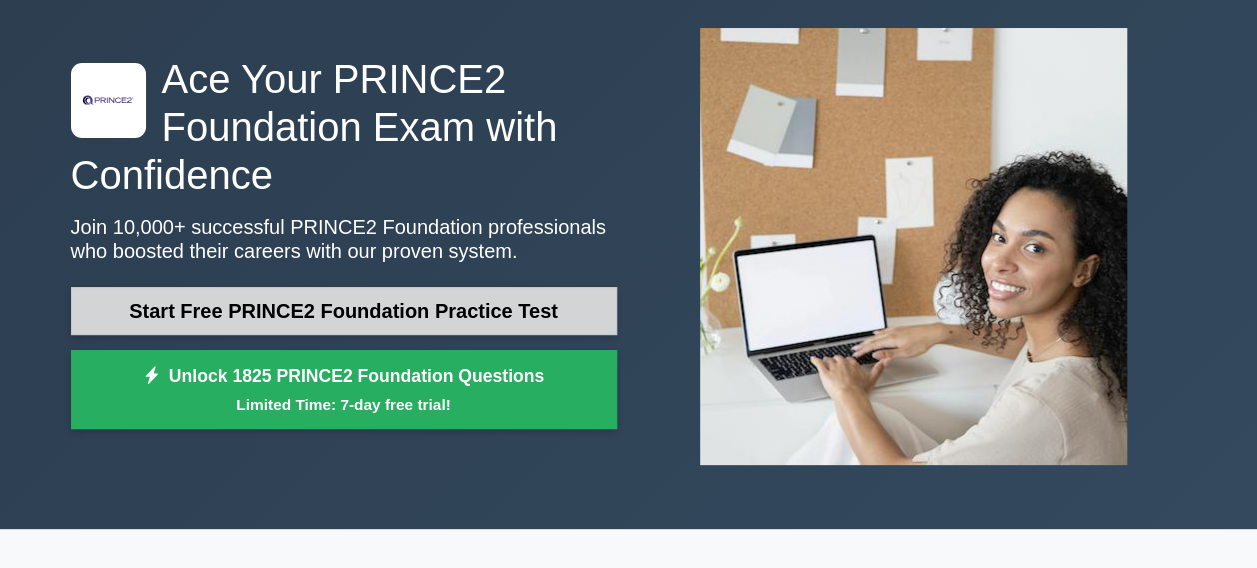 click on "Start Free PRINCE2 Foundation Practice Test" at bounding box center [344, 311] 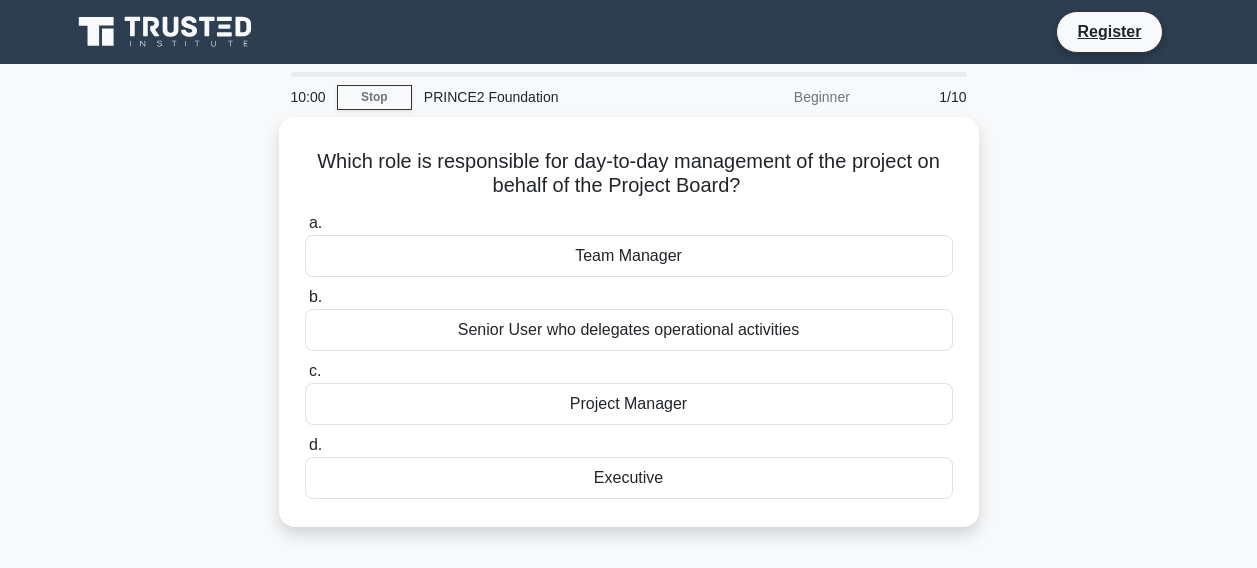 scroll, scrollTop: 0, scrollLeft: 0, axis: both 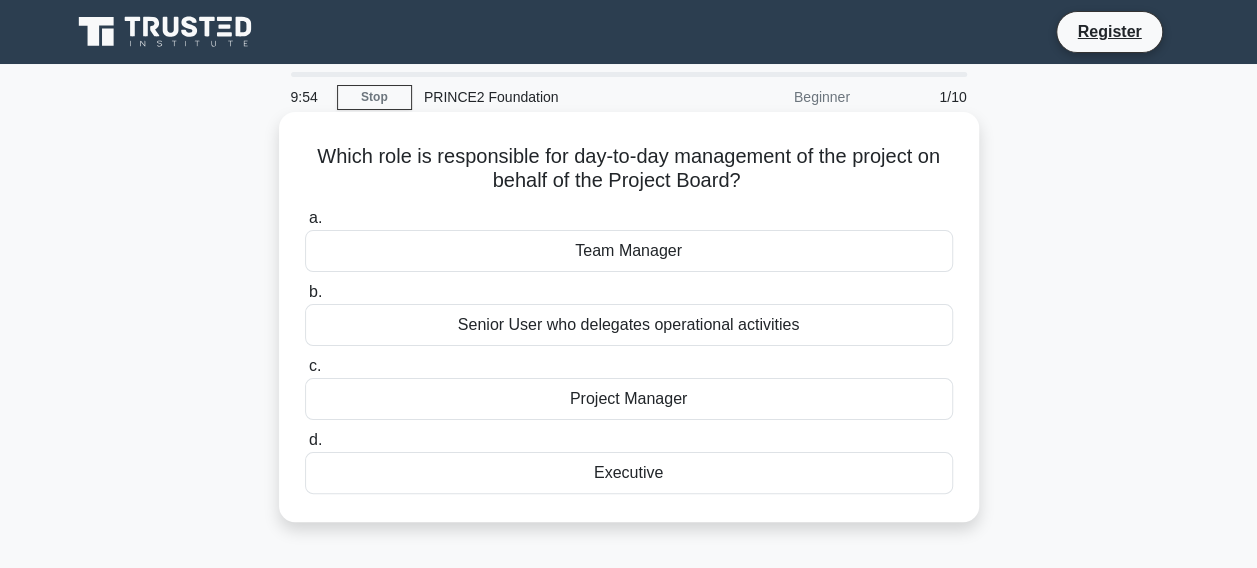 click on "Project Manager" at bounding box center (629, 399) 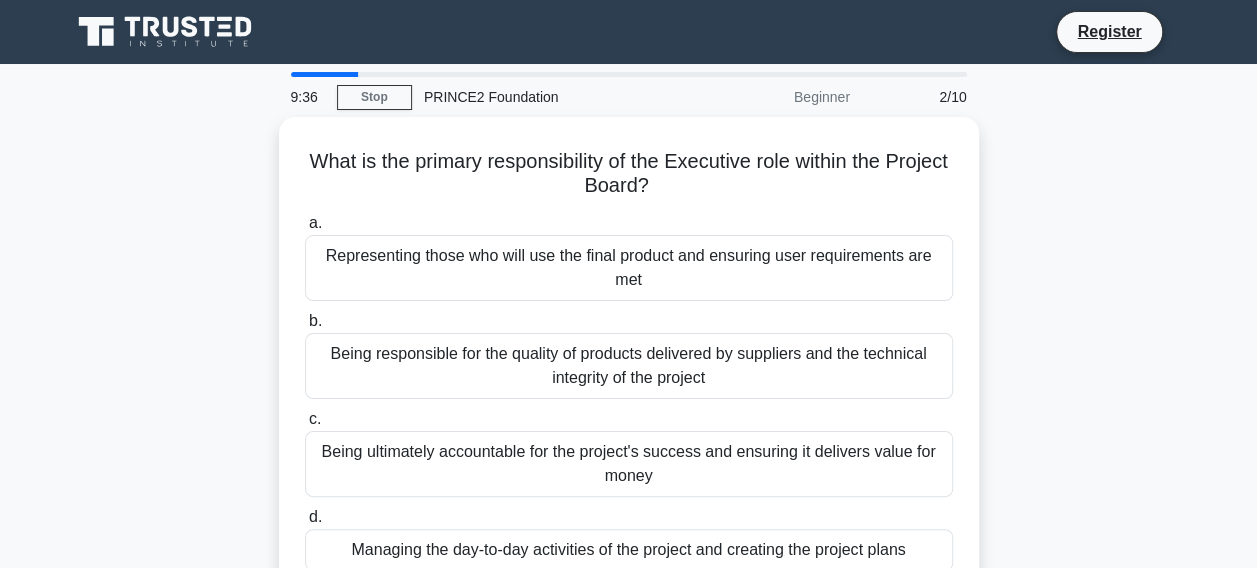 scroll, scrollTop: 100, scrollLeft: 0, axis: vertical 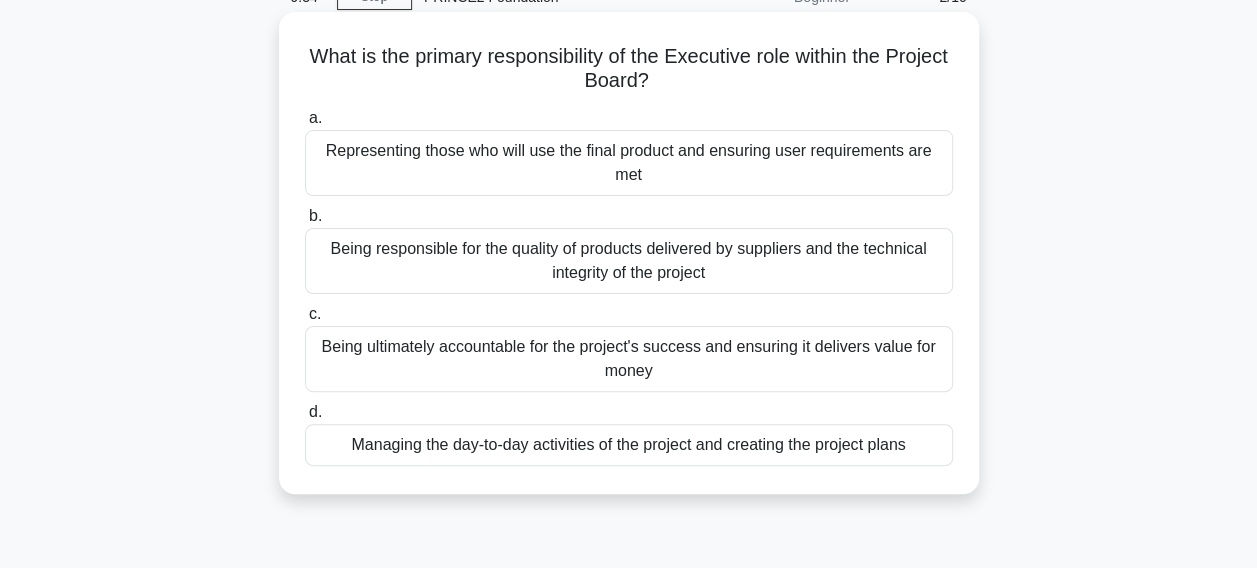 click on "Being ultimately accountable for the project's success and ensuring it delivers value for money" at bounding box center [629, 359] 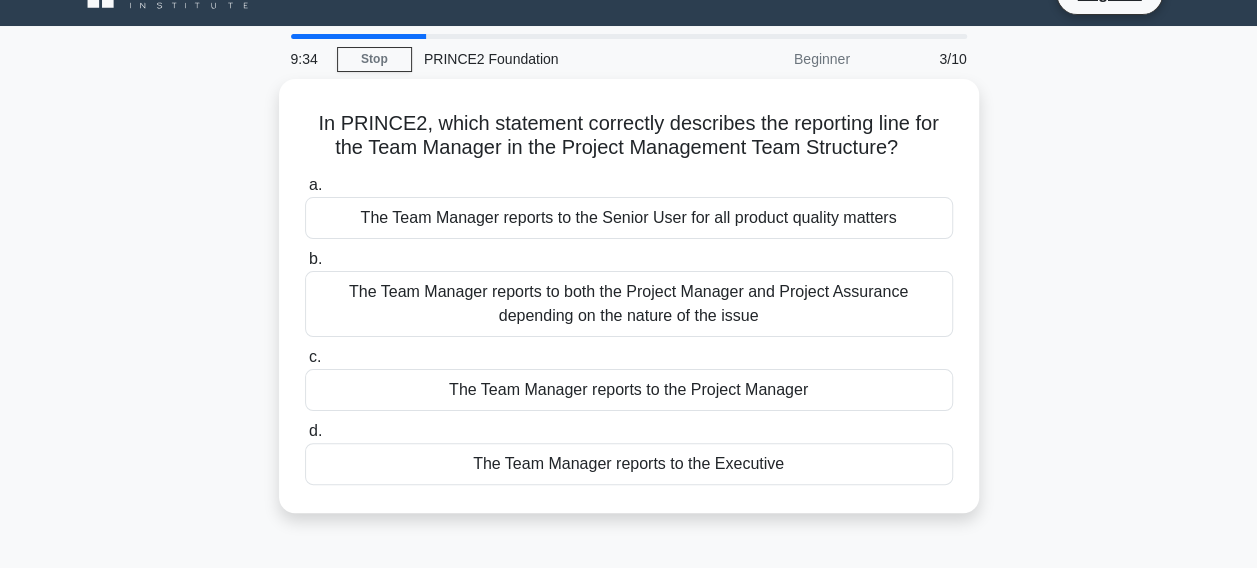 scroll, scrollTop: 0, scrollLeft: 0, axis: both 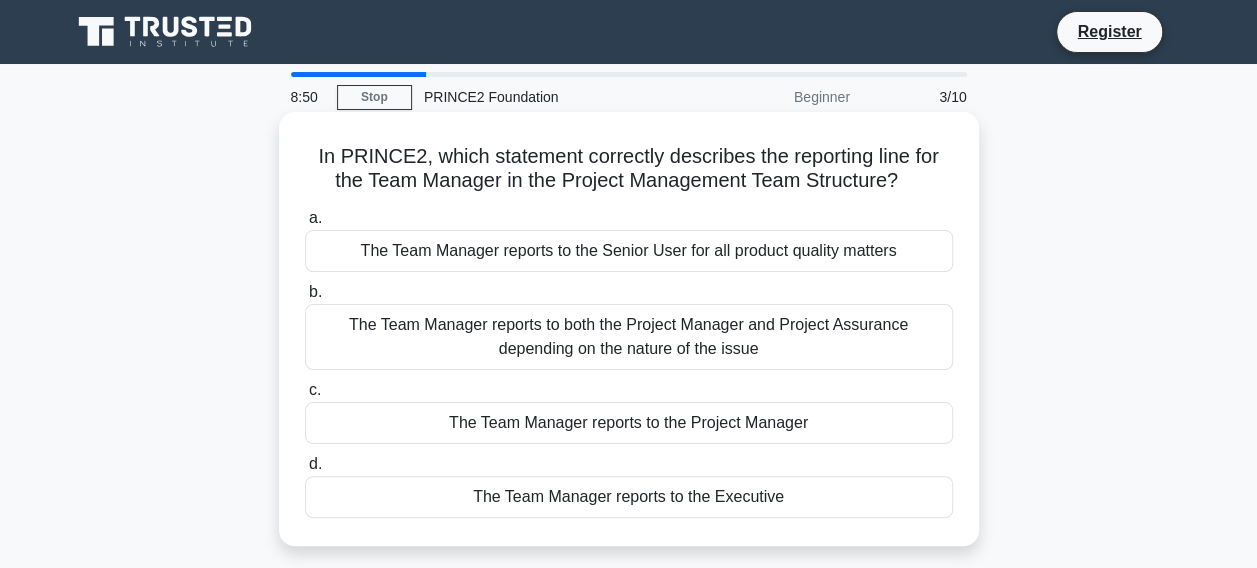click on "The Team Manager reports to the Project Manager" at bounding box center (629, 423) 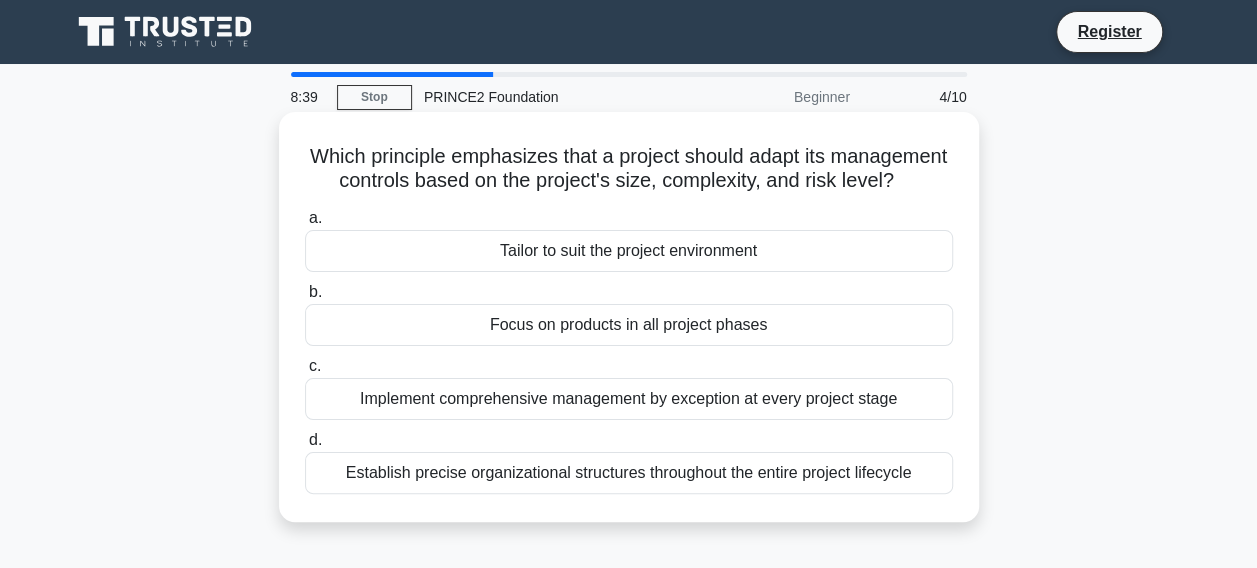 click on "Tailor to suit the project environment" at bounding box center (629, 251) 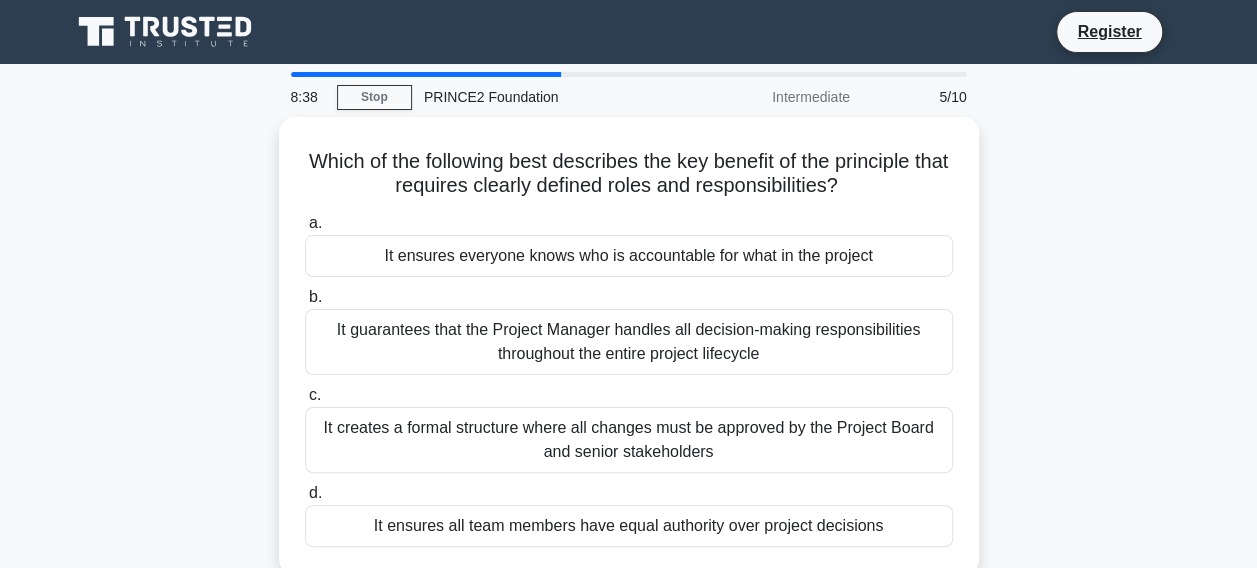scroll, scrollTop: 100, scrollLeft: 0, axis: vertical 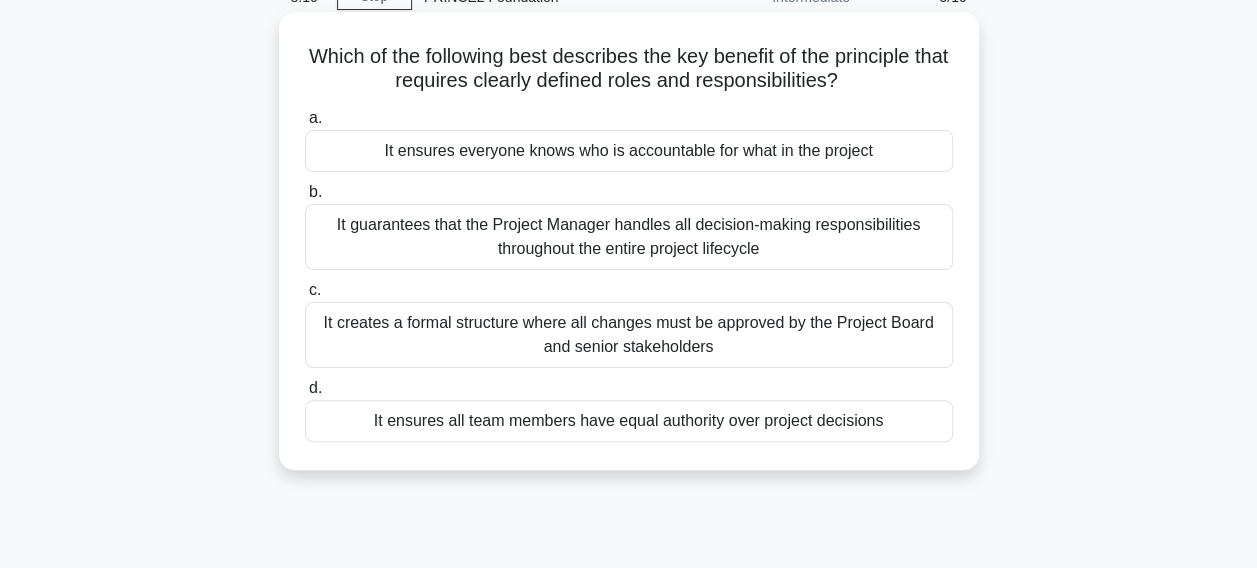 click on "It ensures everyone knows who is accountable for what in the project" at bounding box center (629, 151) 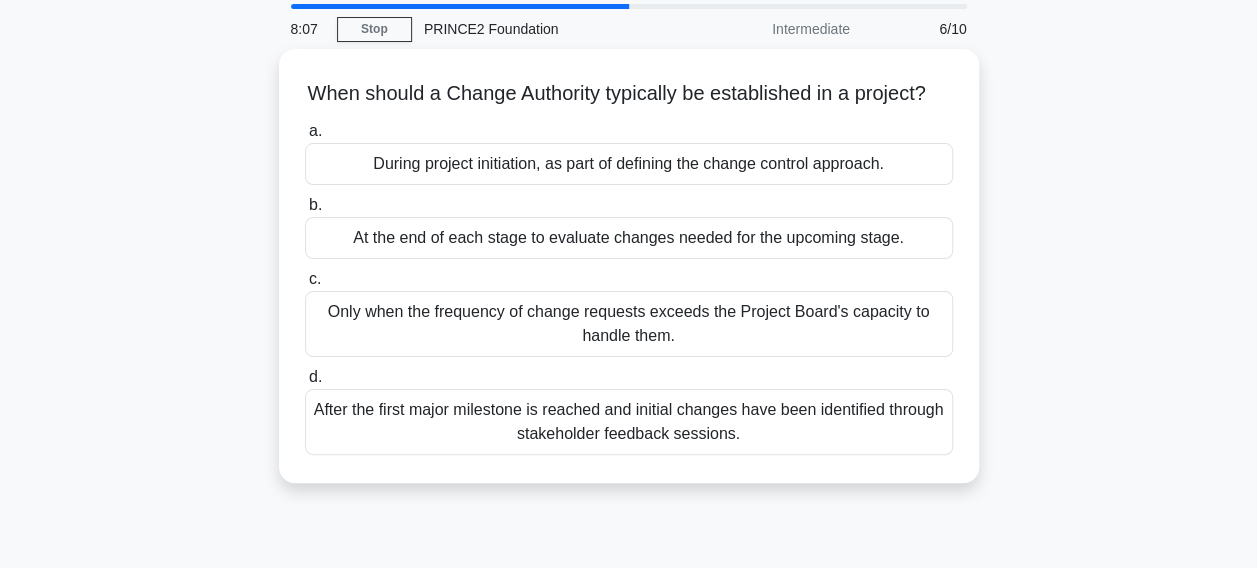 scroll, scrollTop: 100, scrollLeft: 0, axis: vertical 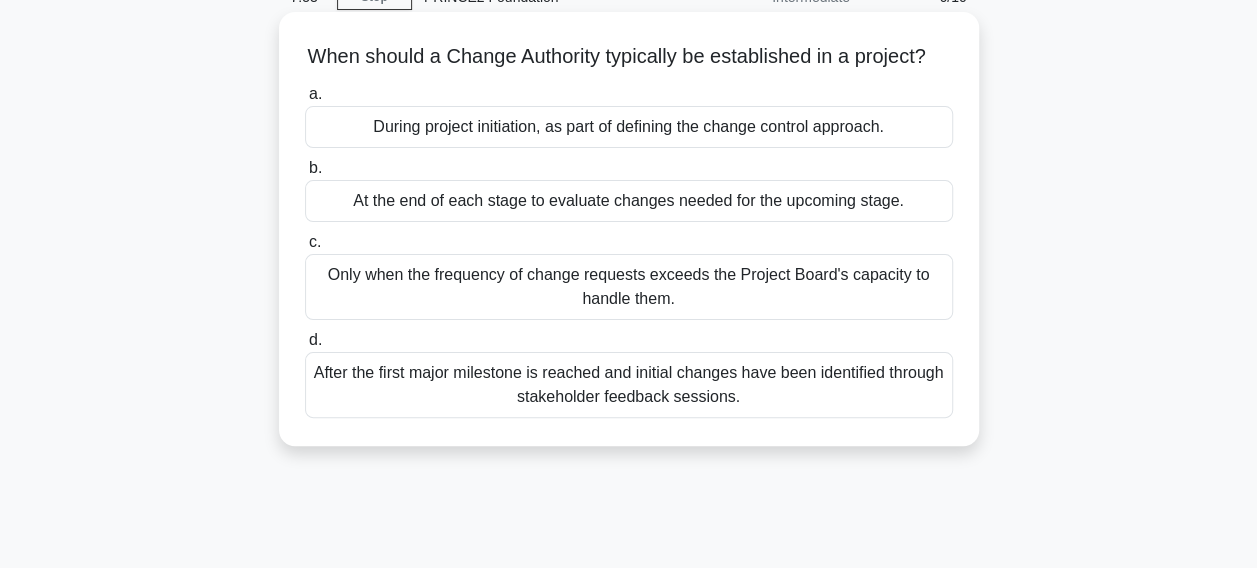click on "During project initiation, as part of defining the change control approach." at bounding box center (629, 127) 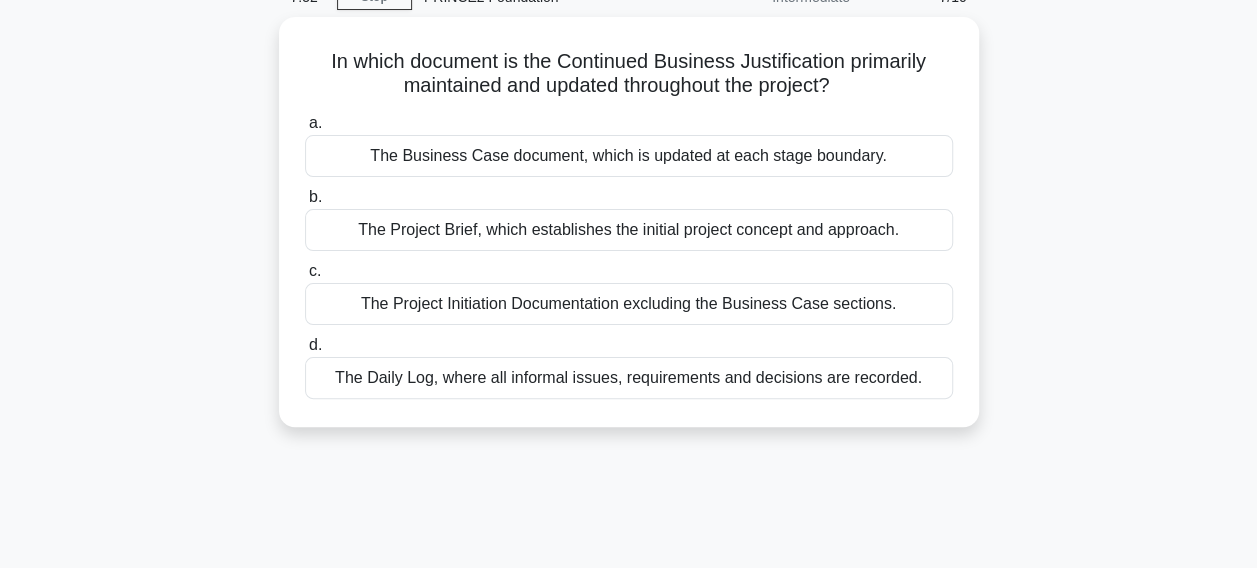 scroll, scrollTop: 0, scrollLeft: 0, axis: both 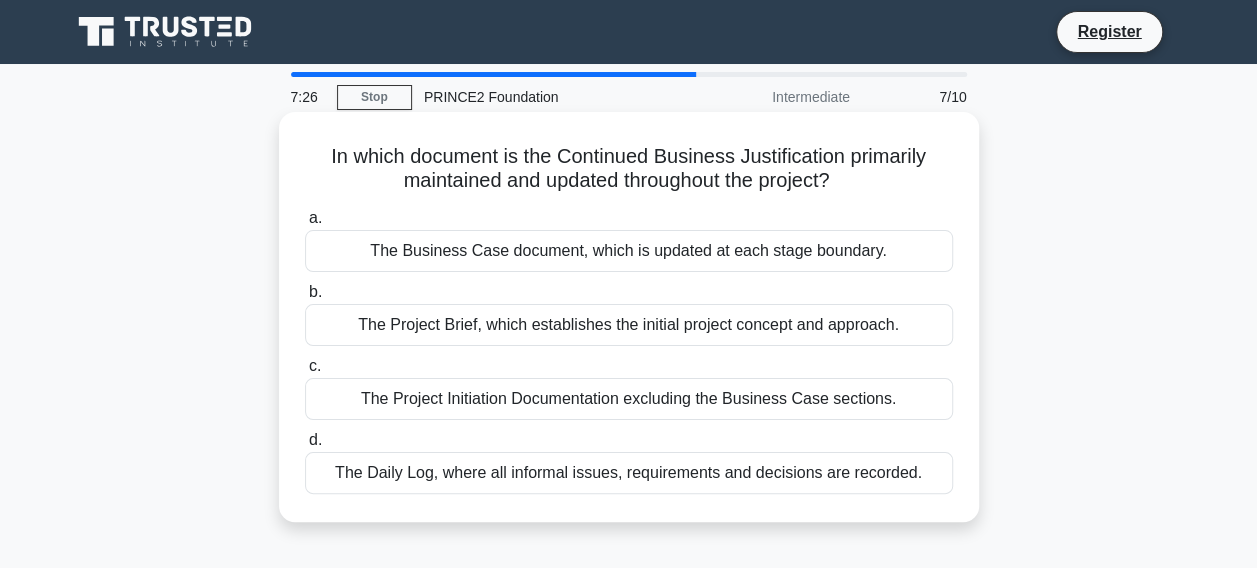 drag, startPoint x: 324, startPoint y: 155, endPoint x: 860, endPoint y: 171, distance: 536.2388 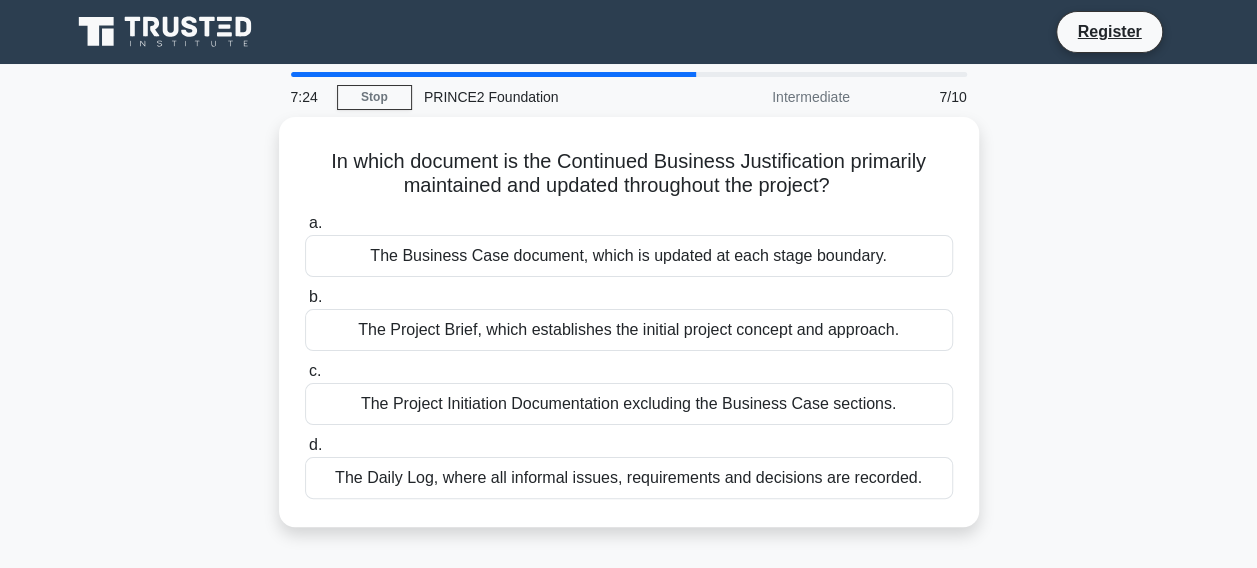 copy on "In which document is the Continued Business Justification primarily maintained and updated throughout the project?" 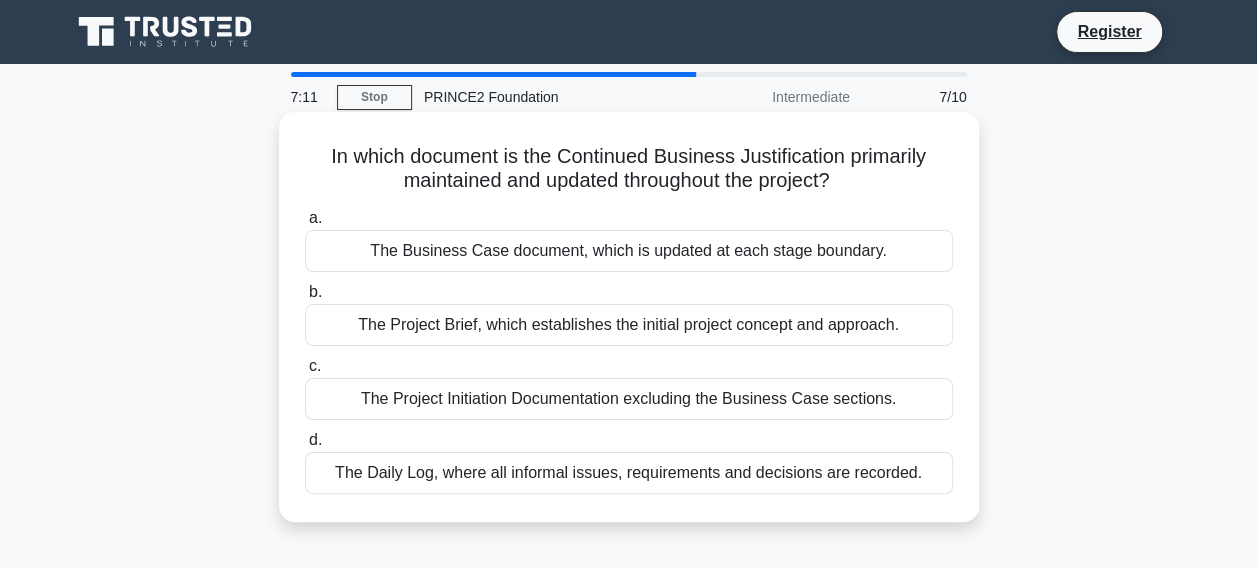 click on "The Business Case document, which is updated at each stage boundary." at bounding box center (629, 251) 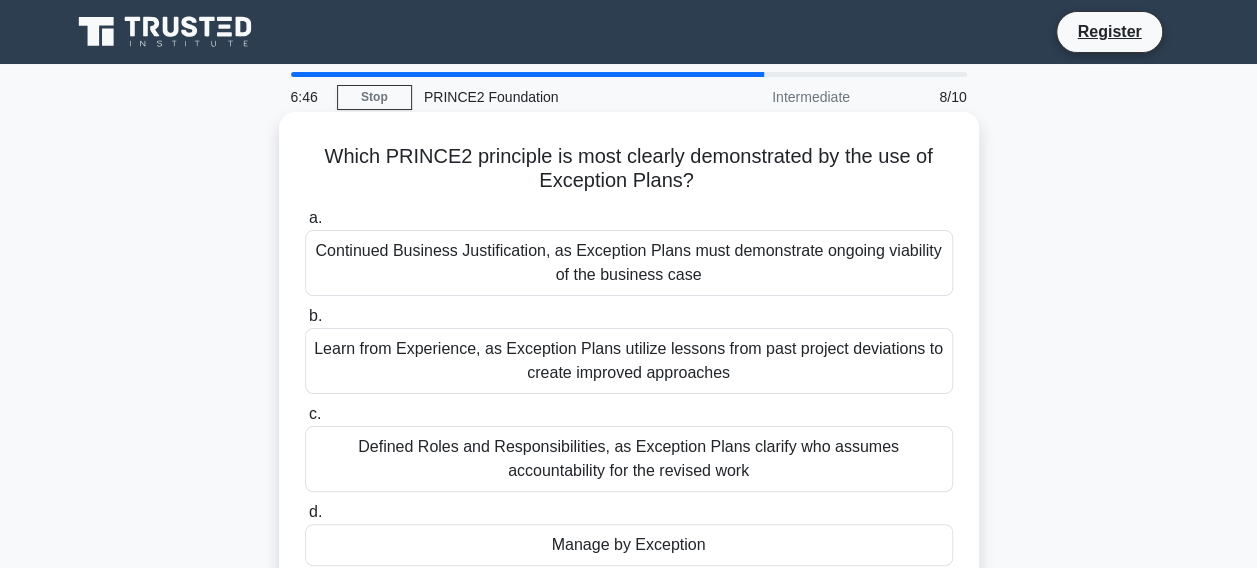 click on "Manage by Exception" at bounding box center [629, 545] 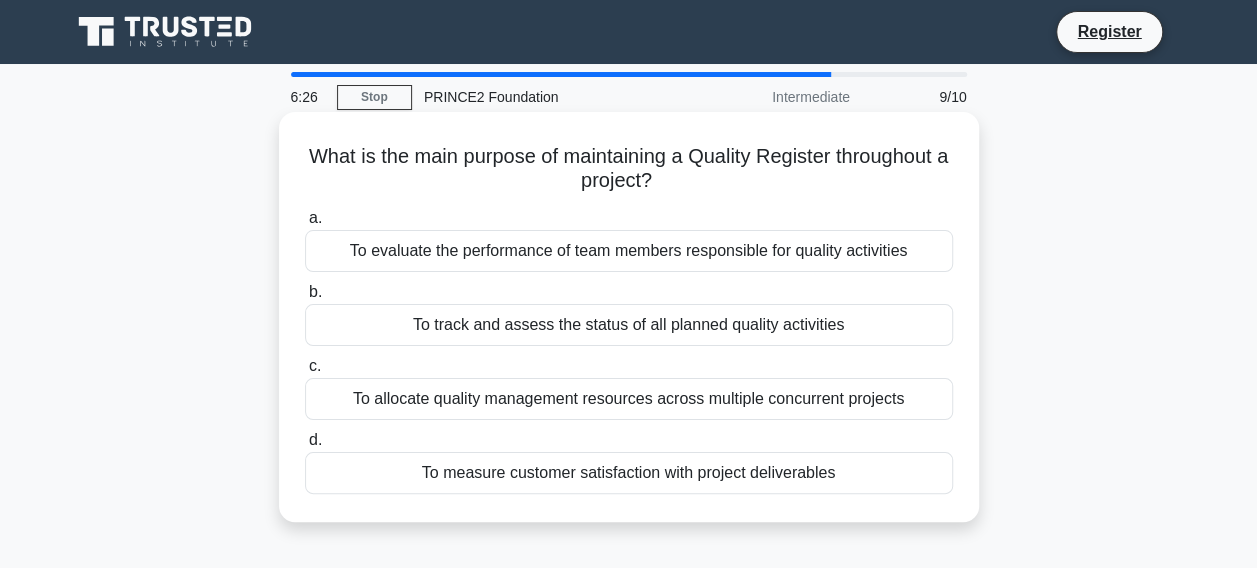 click on "To track and assess the status of all planned quality activities" at bounding box center [629, 325] 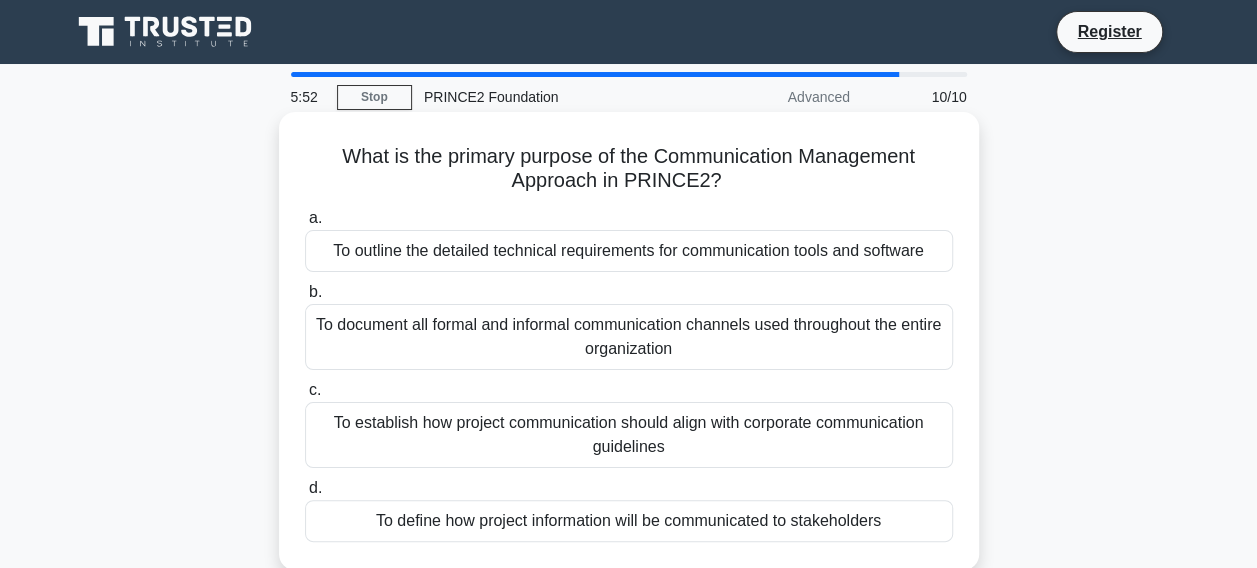 click on "To document all formal and informal communication channels used throughout the entire organization" at bounding box center (629, 337) 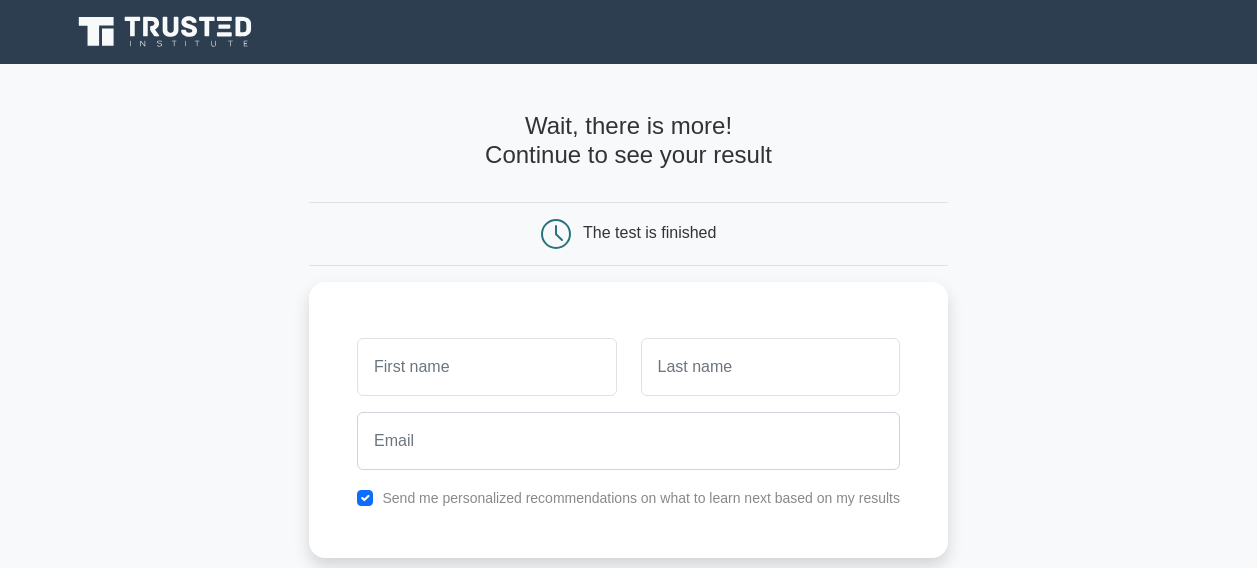 scroll, scrollTop: 0, scrollLeft: 0, axis: both 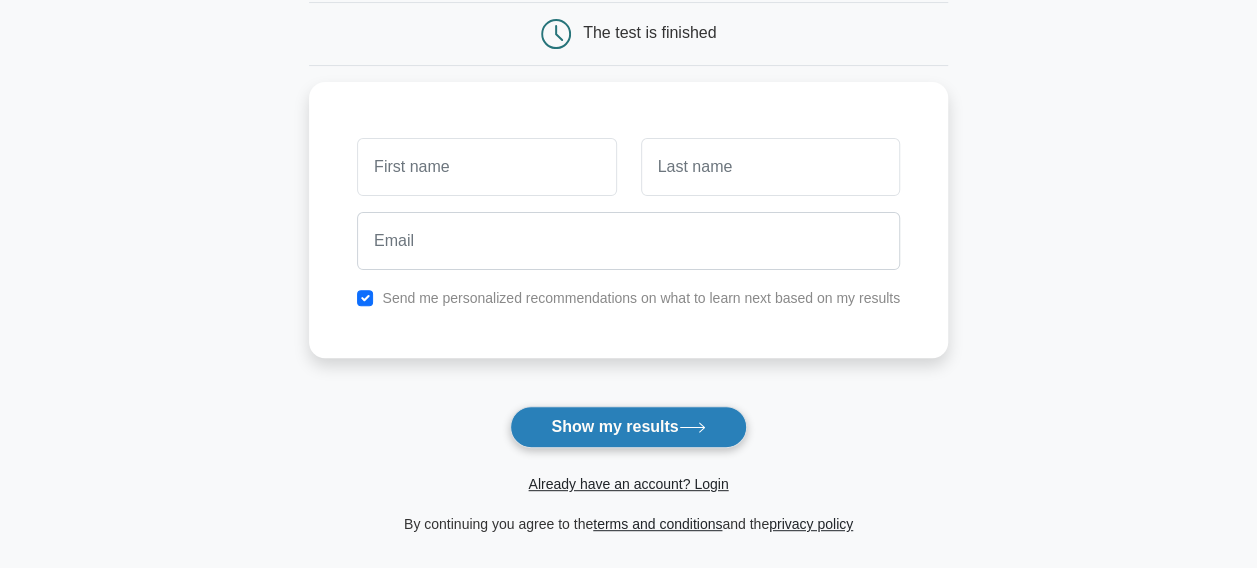 drag, startPoint x: 0, startPoint y: 0, endPoint x: 676, endPoint y: 436, distance: 804.40784 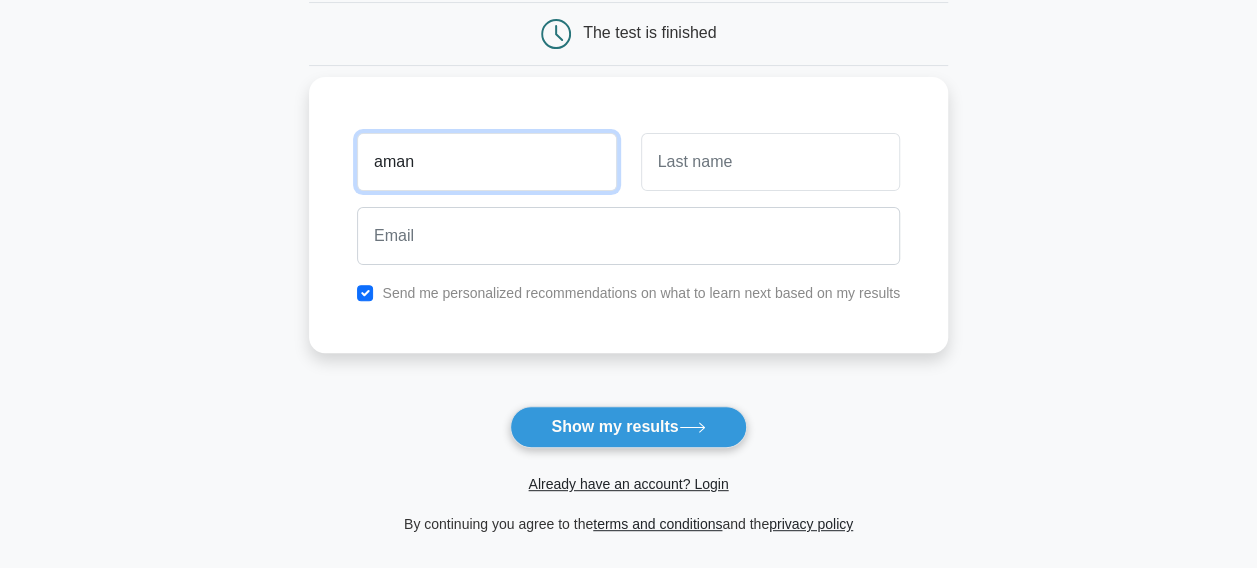 type on "aman" 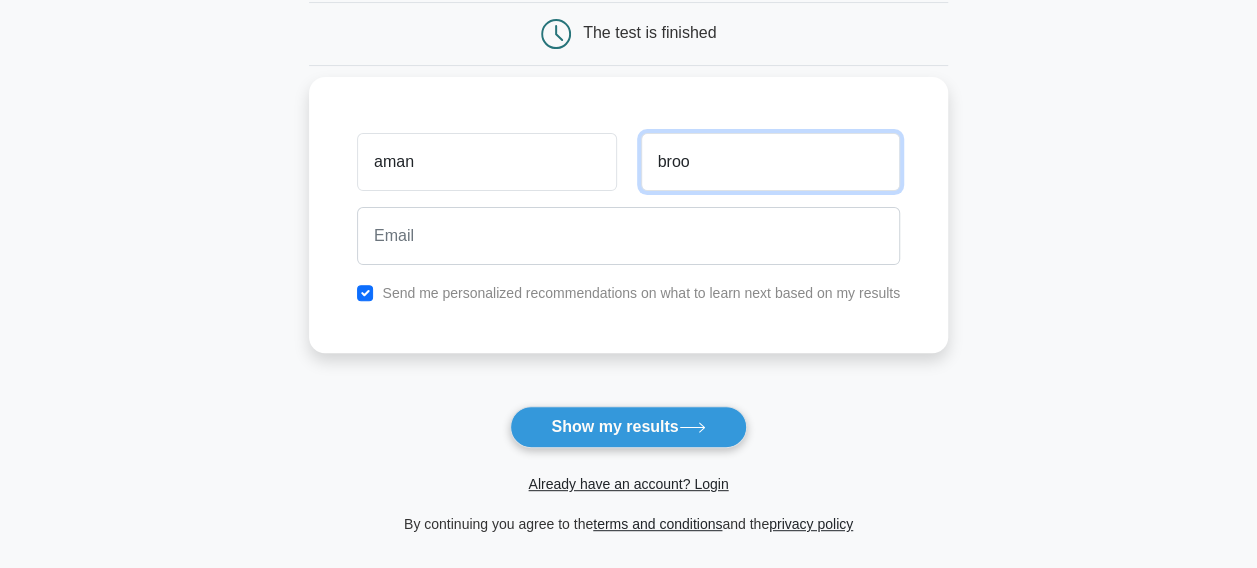 type on "Brooks" 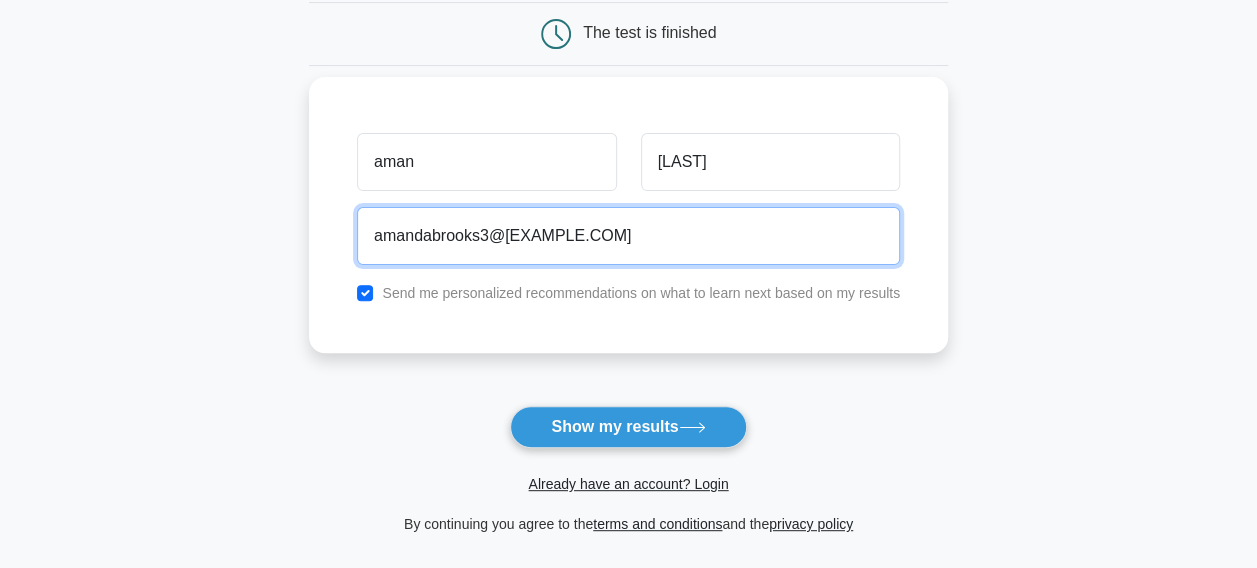 click on "amandabrooks3@icloud.com" at bounding box center (628, 236) 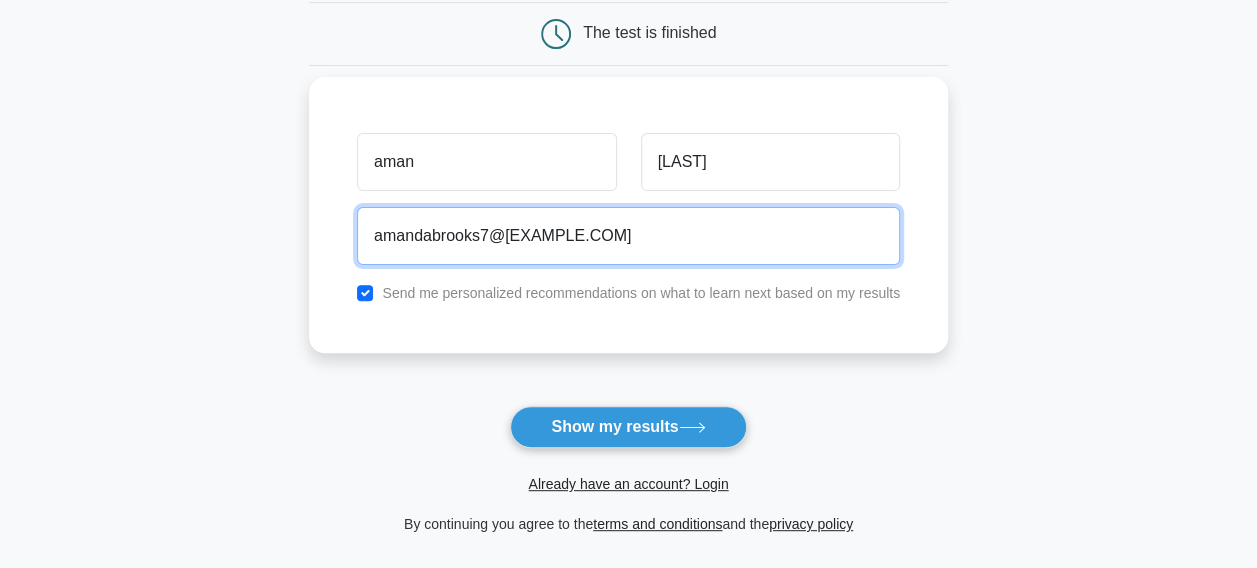 type on "amandabrooks7@icloud.com" 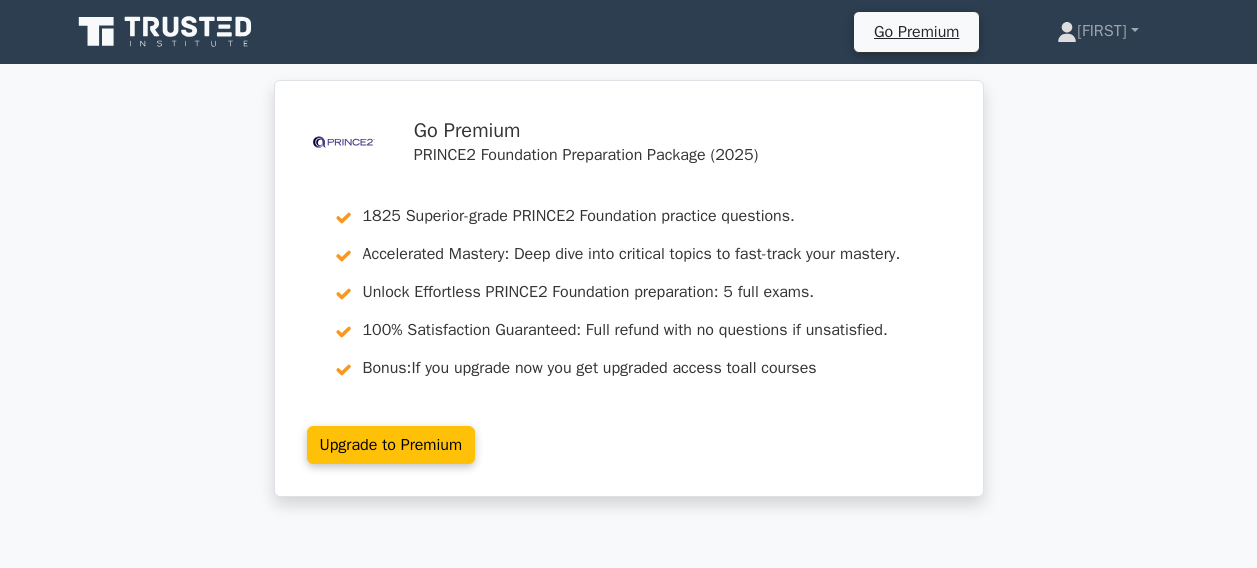 scroll, scrollTop: 0, scrollLeft: 0, axis: both 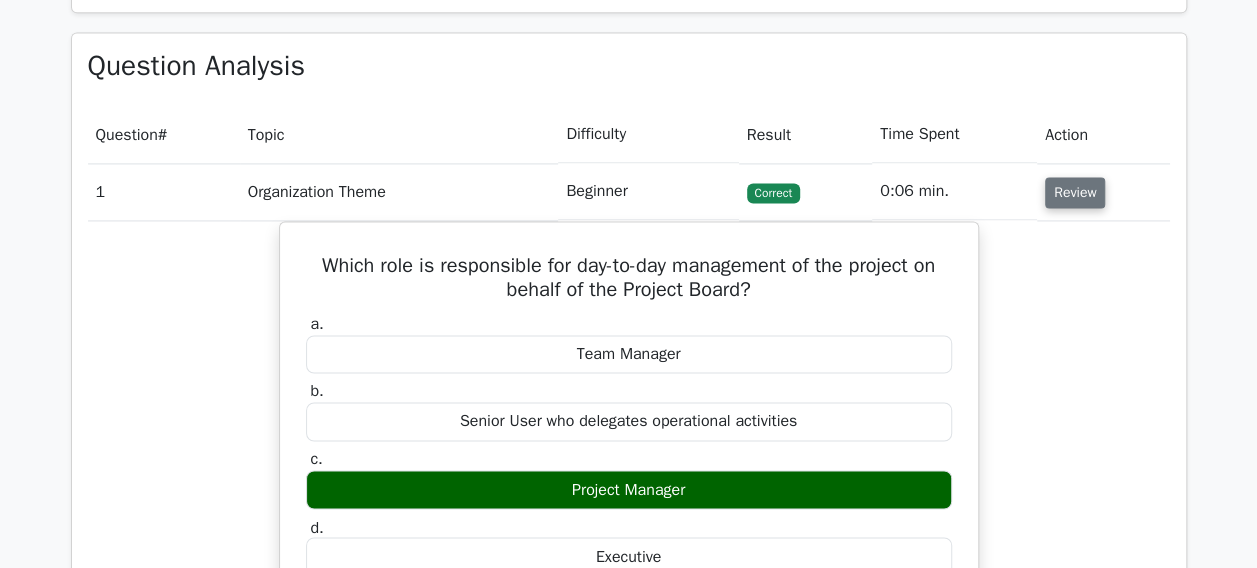 click on "Review" at bounding box center (1075, 192) 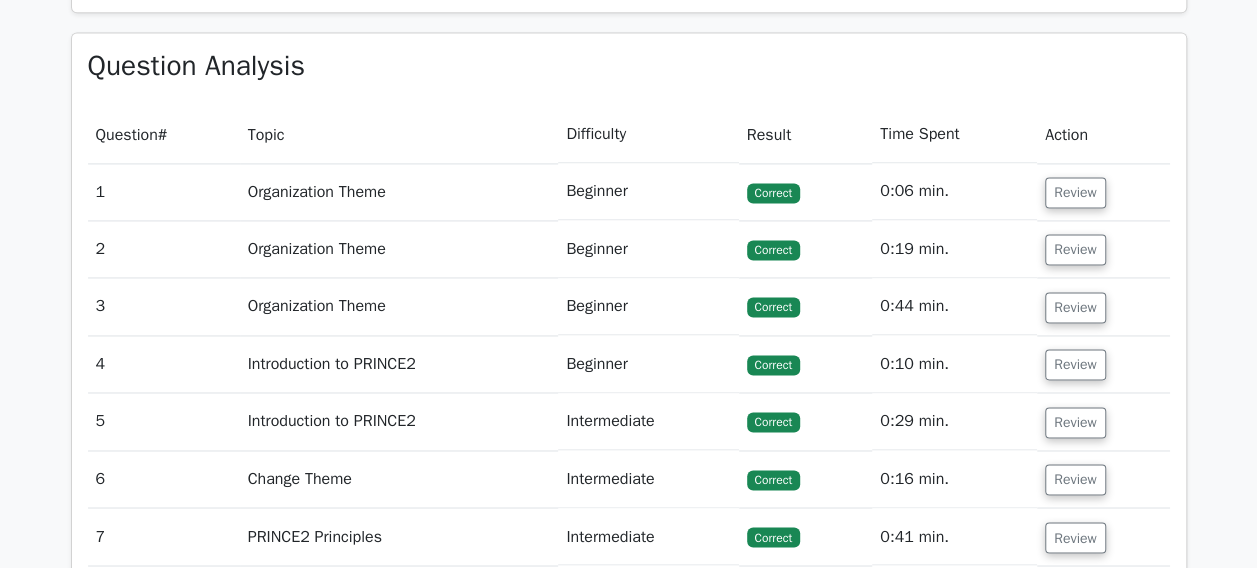 scroll, scrollTop: 1700, scrollLeft: 0, axis: vertical 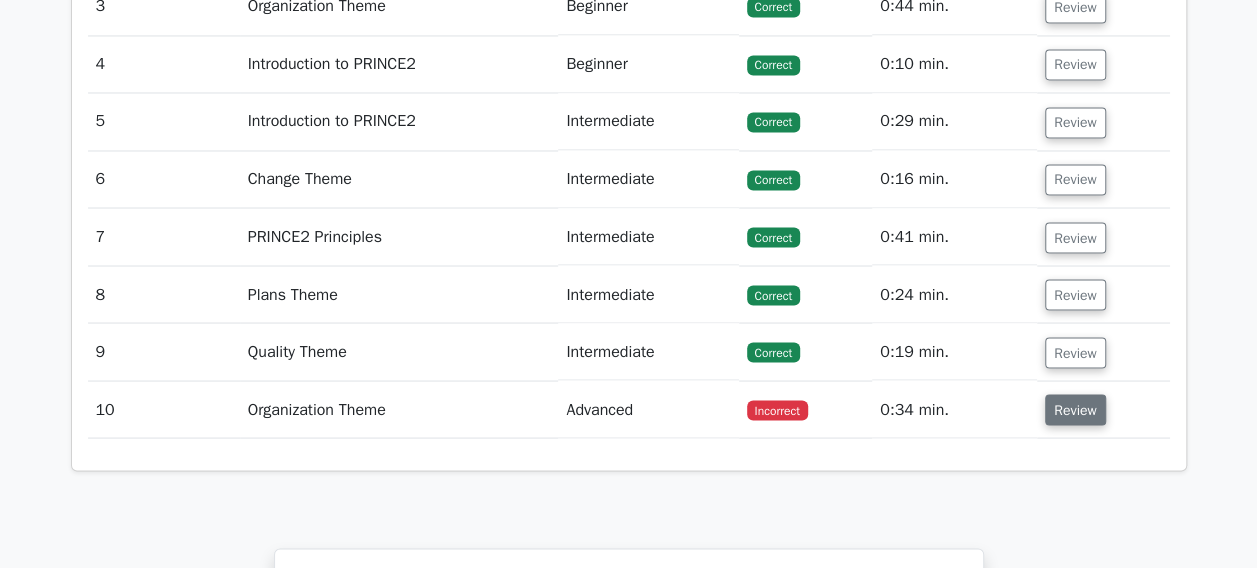click on "Review" at bounding box center (1075, 409) 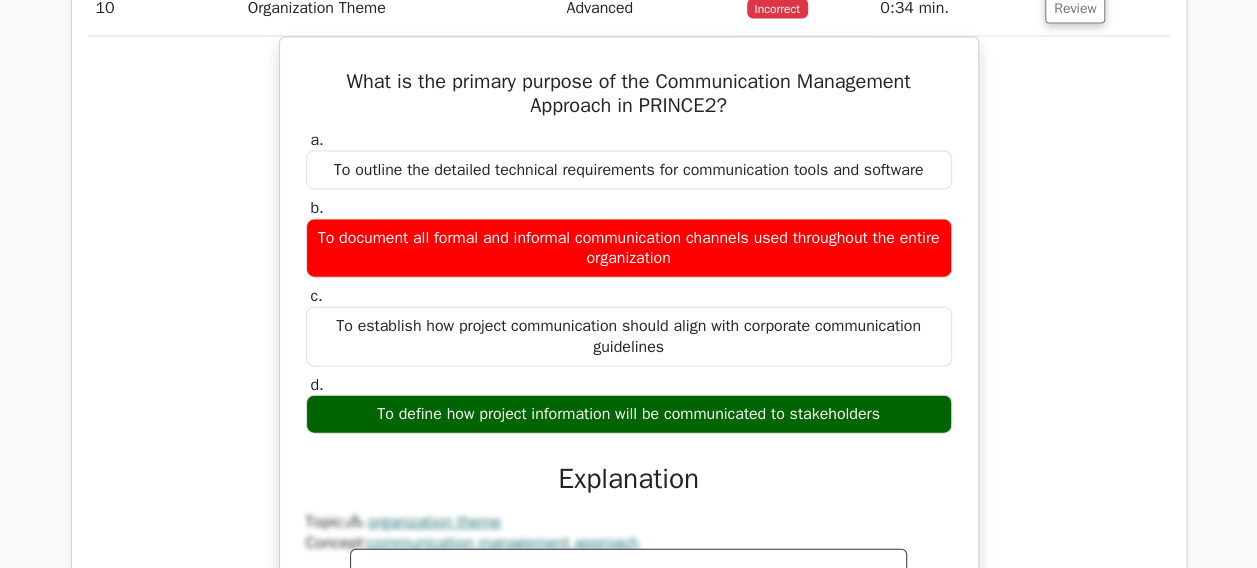 scroll, scrollTop: 2100, scrollLeft: 0, axis: vertical 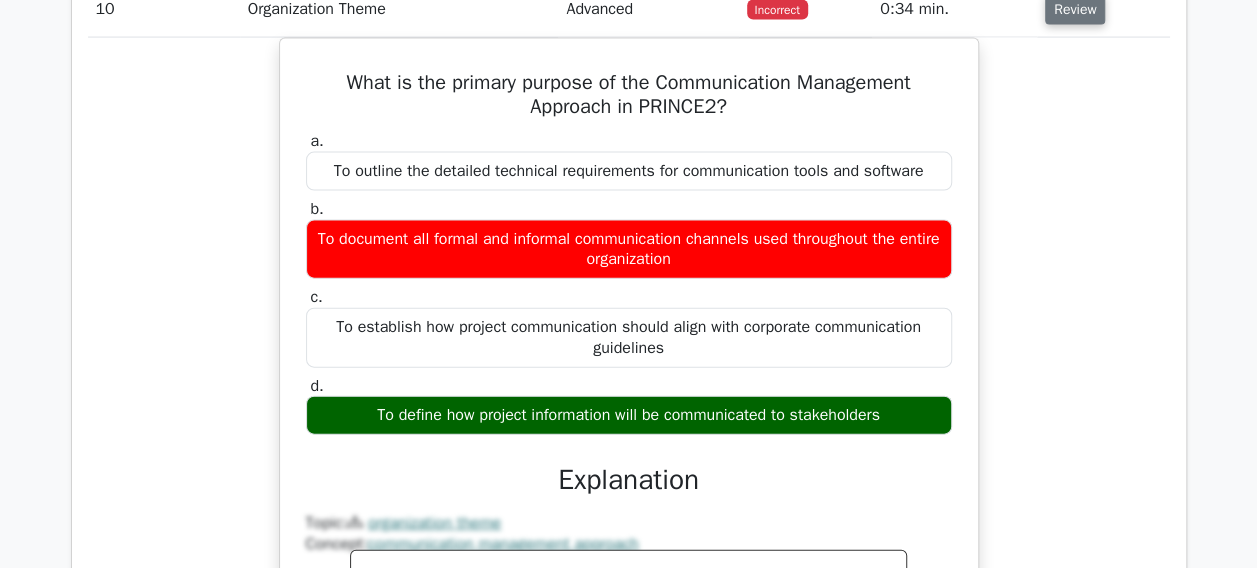 click on "Review" at bounding box center [1075, 9] 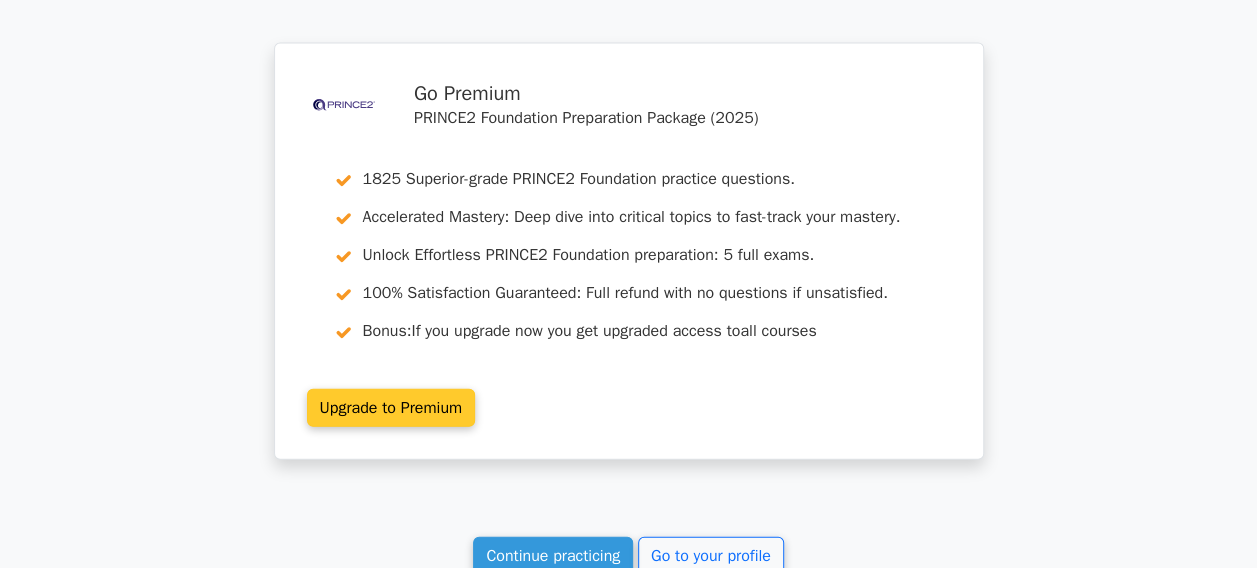 scroll, scrollTop: 2300, scrollLeft: 0, axis: vertical 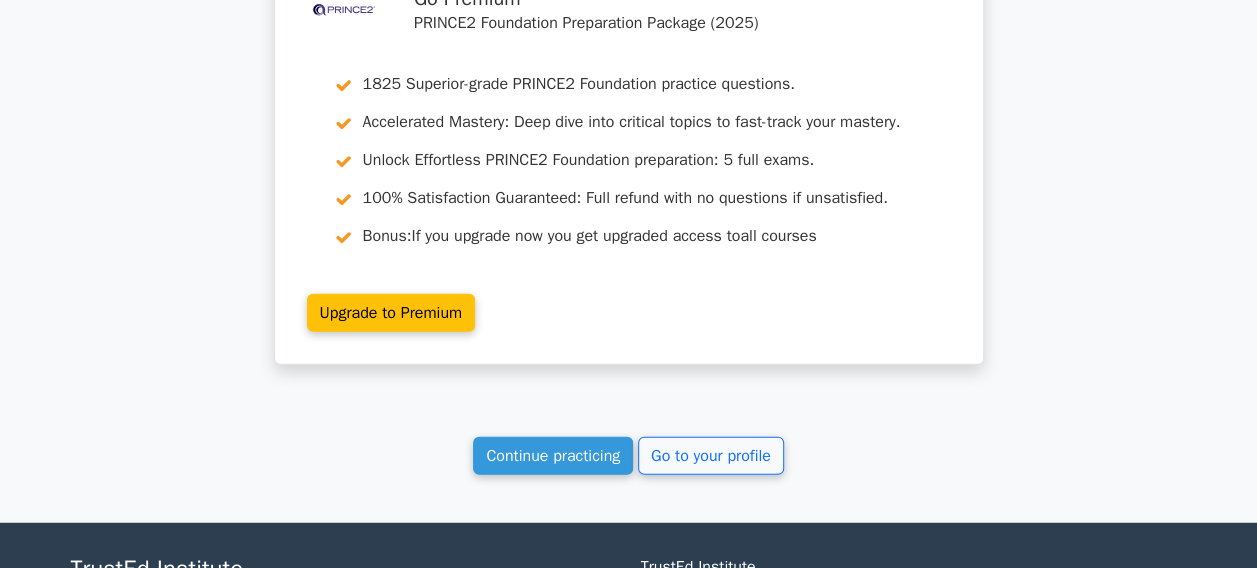click on "Your Test Results
PRINCE2 Foundation
90%
Your Score
Keep practicing!
Performance by Topic
Organization Theme
0%
Introduction to PRINCE2
0%
Change Theme 0%" at bounding box center [629, -628] 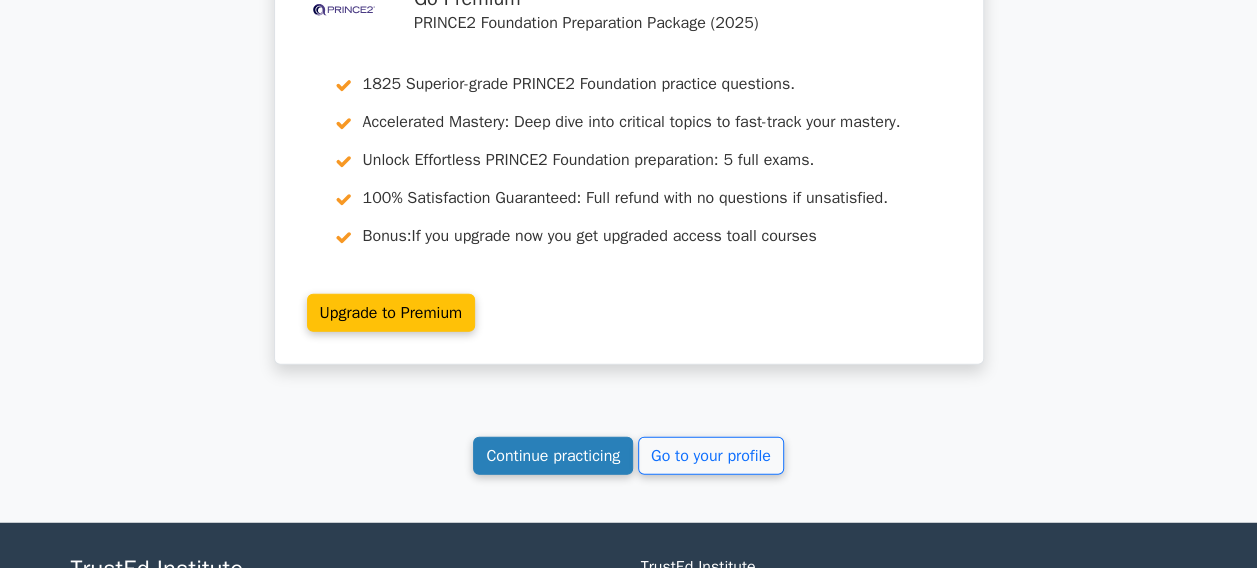 click on "Continue practicing" at bounding box center [553, 456] 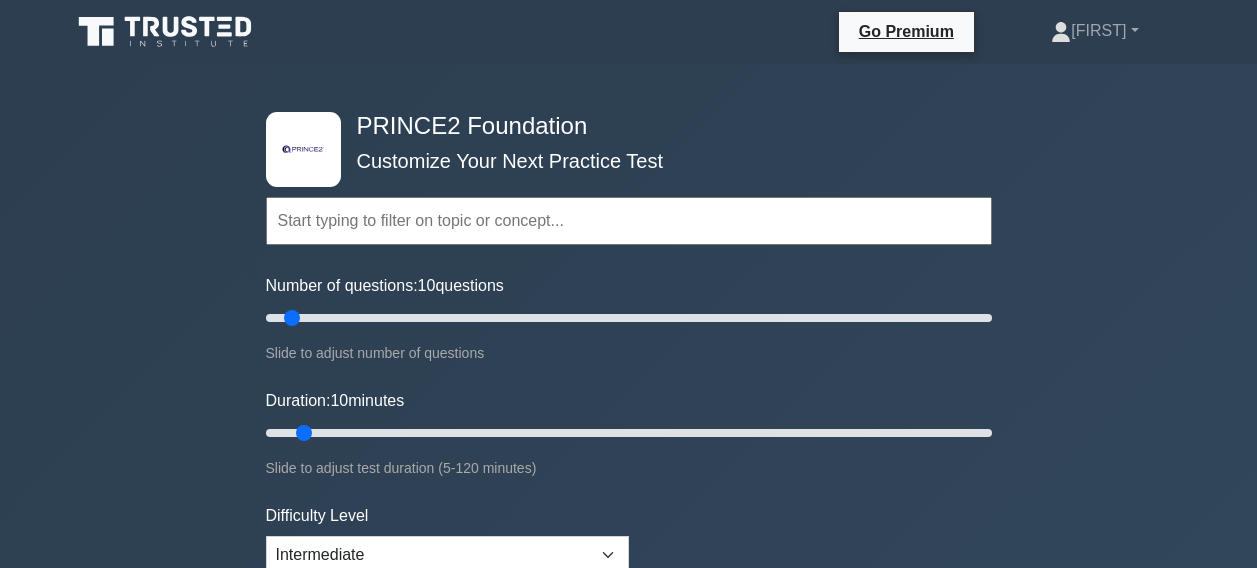 scroll, scrollTop: 0, scrollLeft: 0, axis: both 